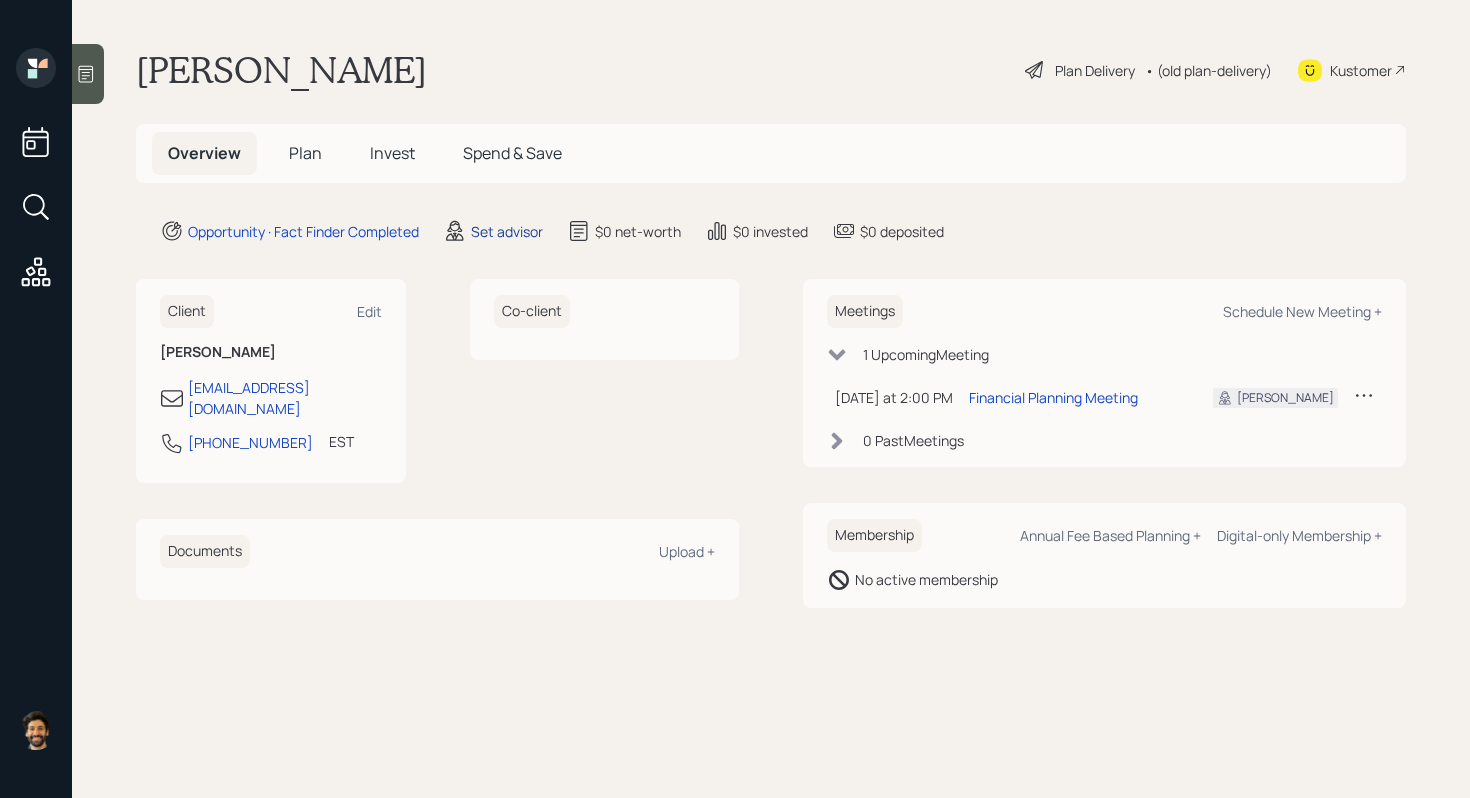 scroll, scrollTop: 0, scrollLeft: 0, axis: both 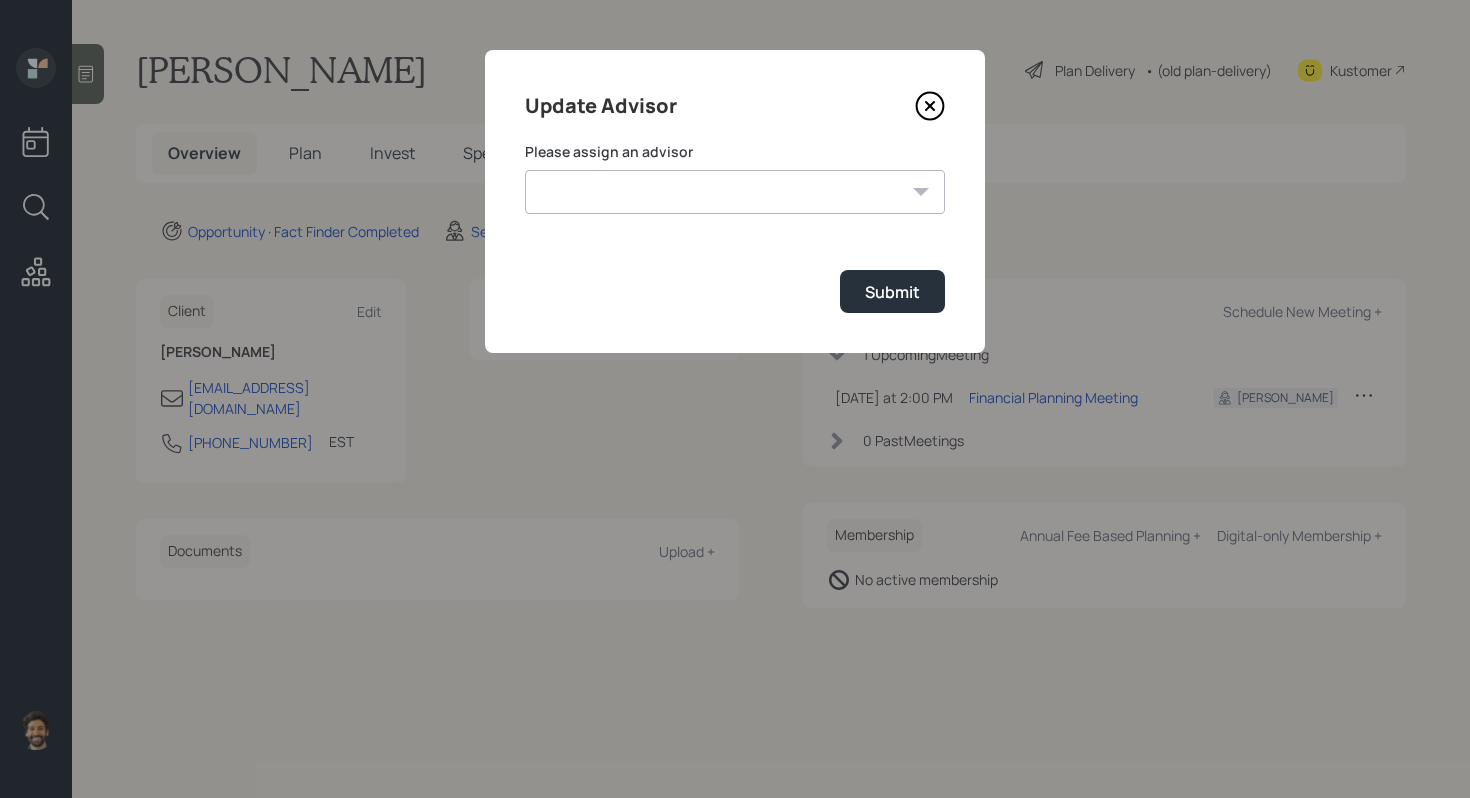 click on "[PERSON_NAME] [PERSON_NAME] End [PERSON_NAME] [PERSON_NAME] [PERSON_NAME] [PERSON_NAME] [PERSON_NAME] [PERSON_NAME] [PERSON_NAME]" at bounding box center (735, 192) 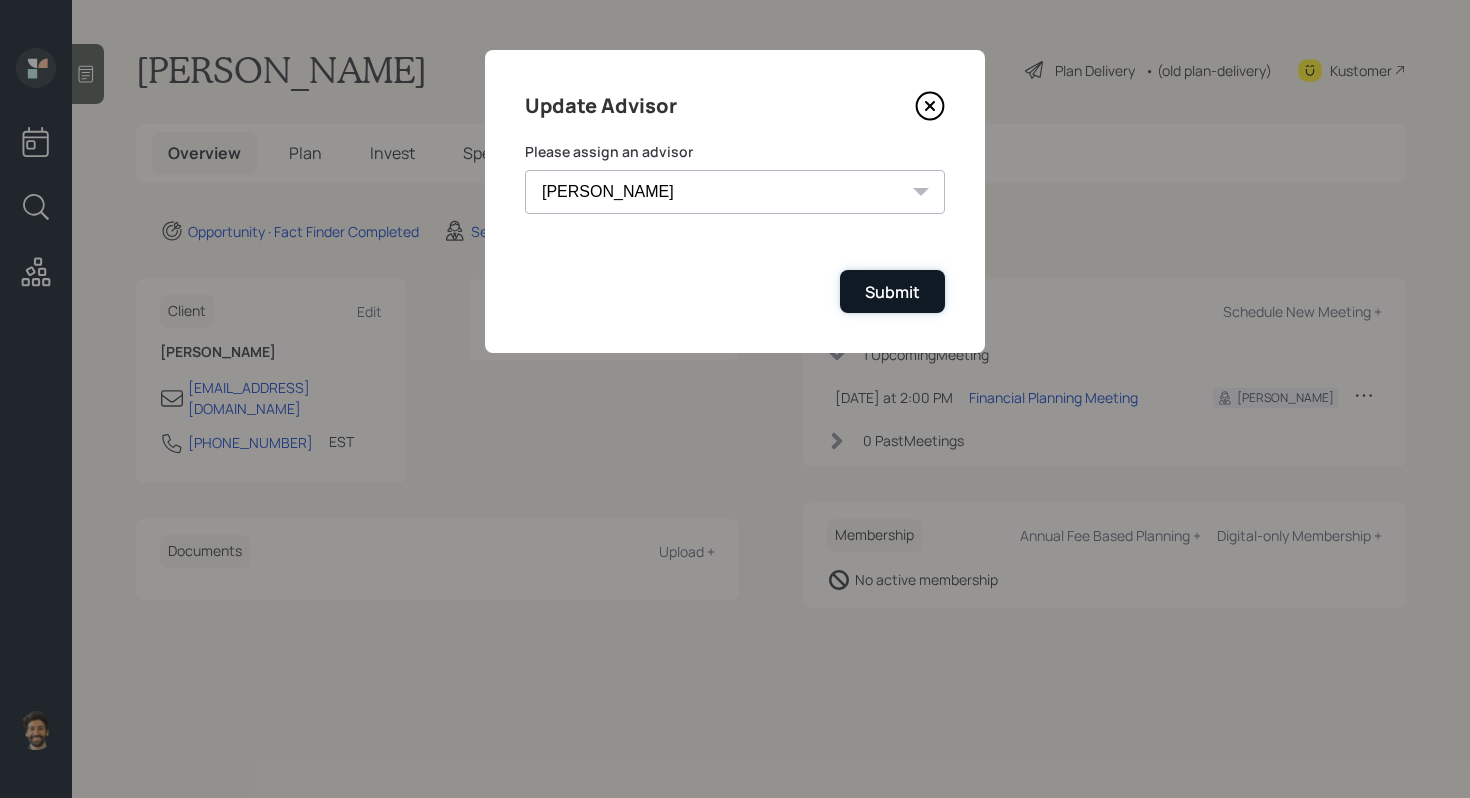 click on "Submit" at bounding box center [892, 291] 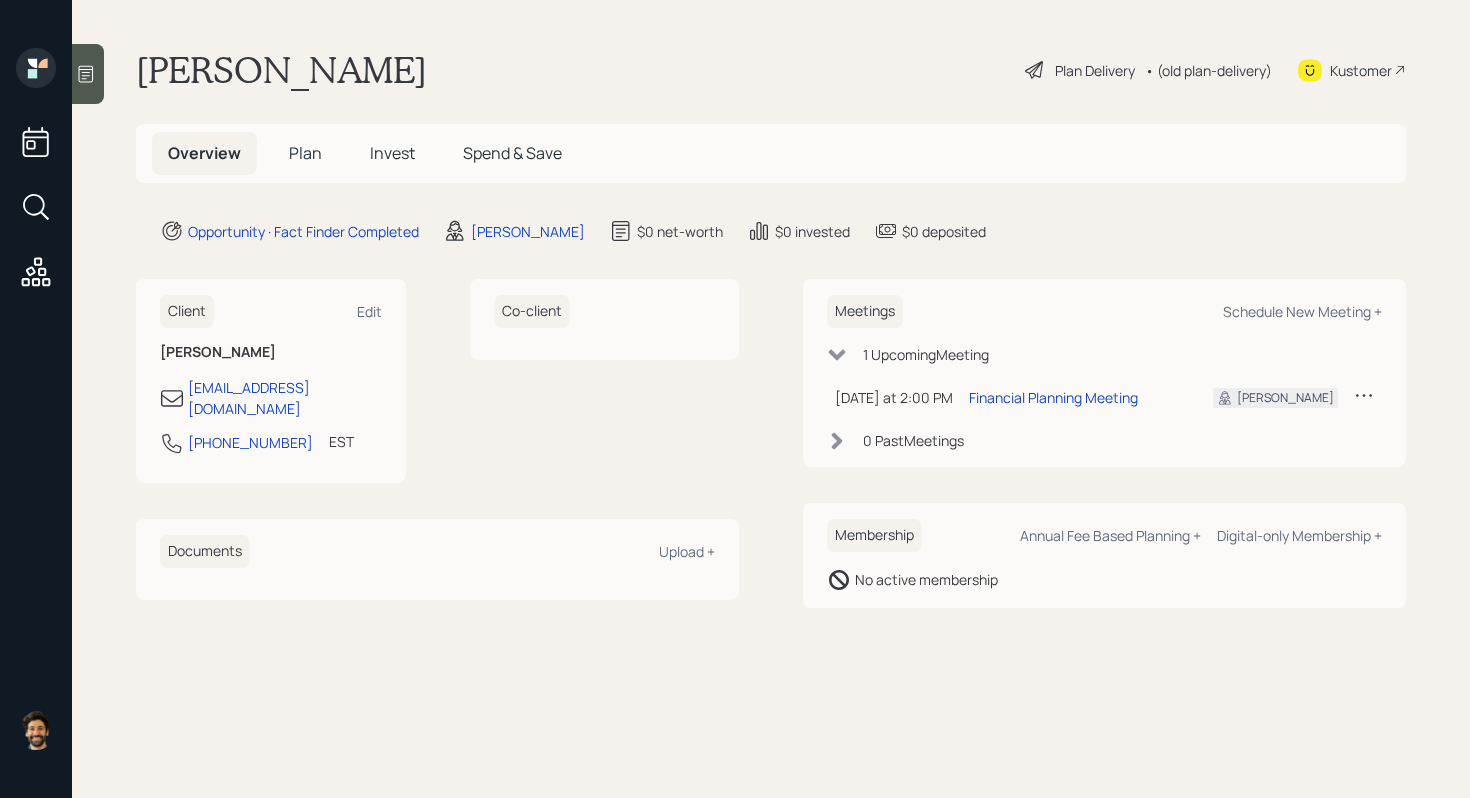click at bounding box center [88, 74] 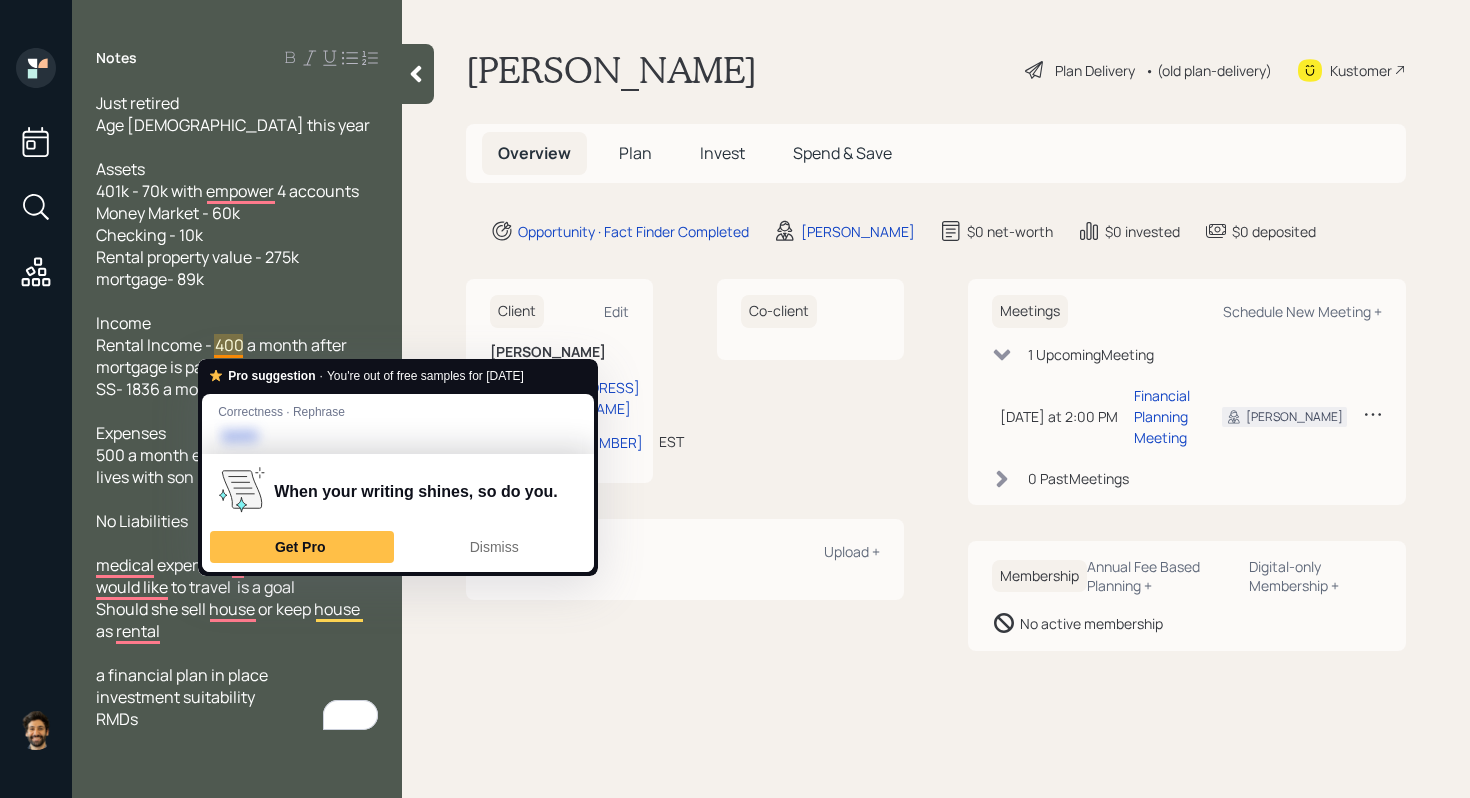 click on "Income
Rental Income - 400 a month after mortgage is paid.
SS- 1836 a month" at bounding box center [223, 356] 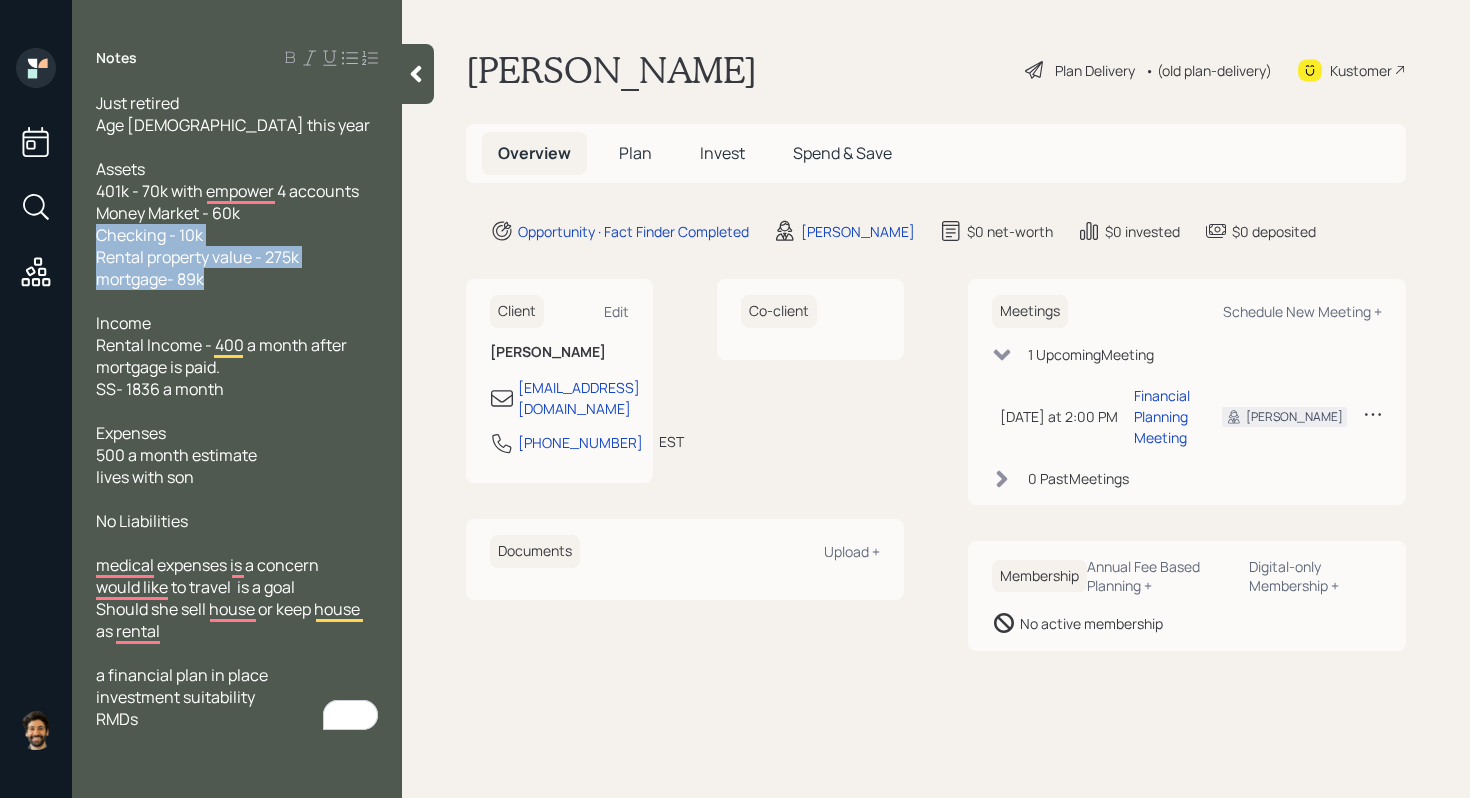 drag, startPoint x: 235, startPoint y: 272, endPoint x: 99, endPoint y: 225, distance: 143.89232 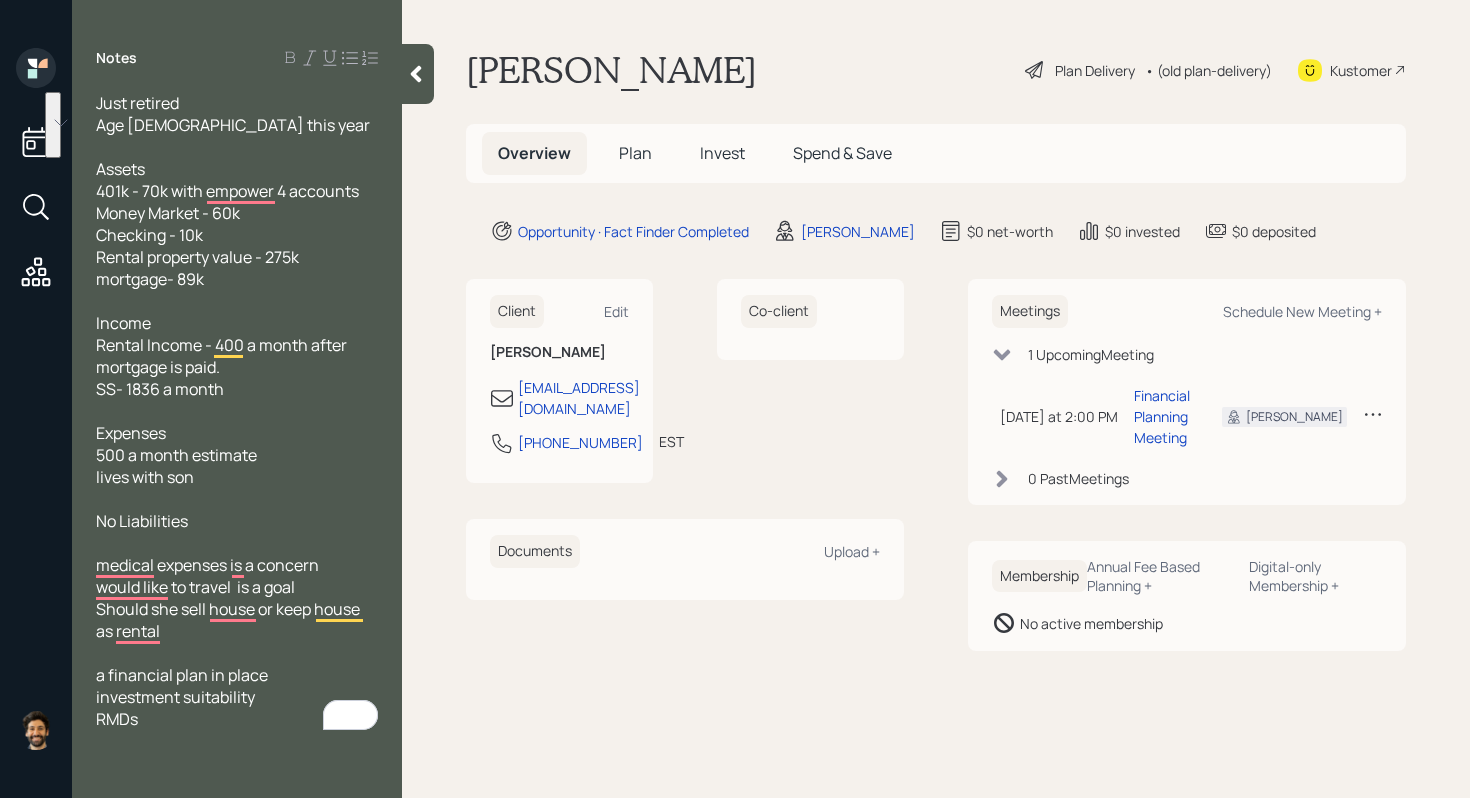 click on "Income
Rental Income - 400 a month after mortgage is paid.
SS- 1836 a month" at bounding box center [237, 356] 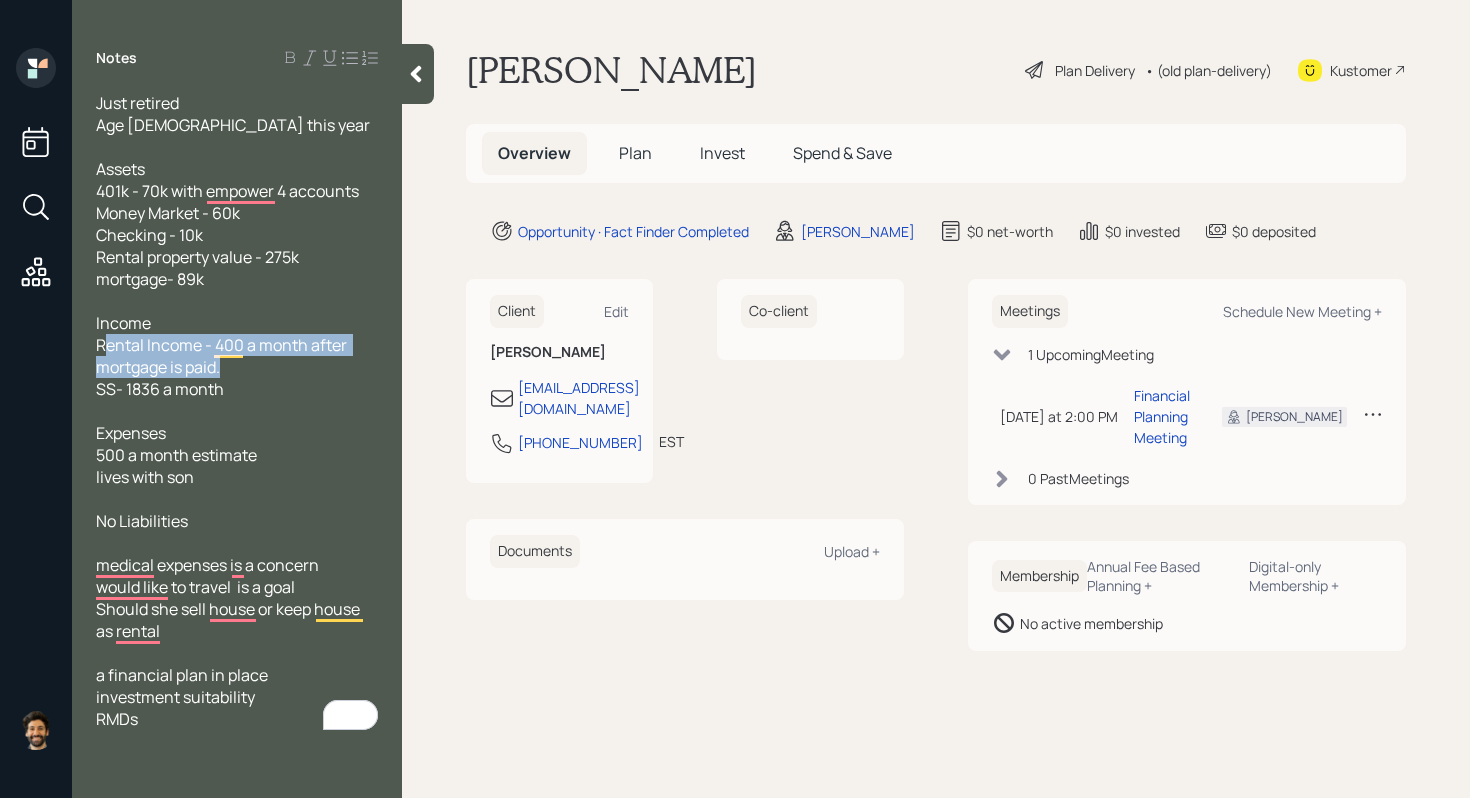 drag, startPoint x: 250, startPoint y: 361, endPoint x: 102, endPoint y: 342, distance: 149.21461 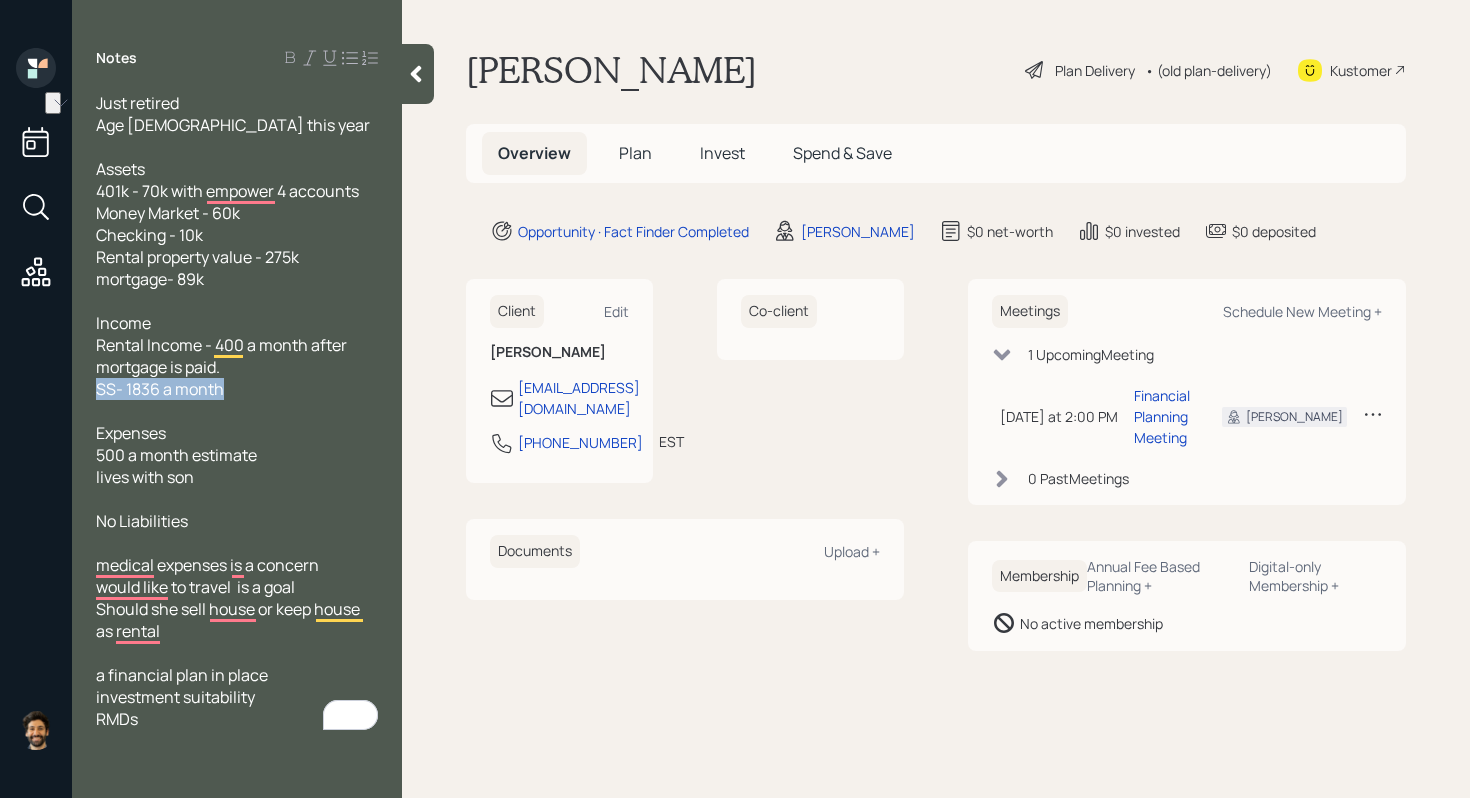 drag, startPoint x: 244, startPoint y: 395, endPoint x: 75, endPoint y: 381, distance: 169.57889 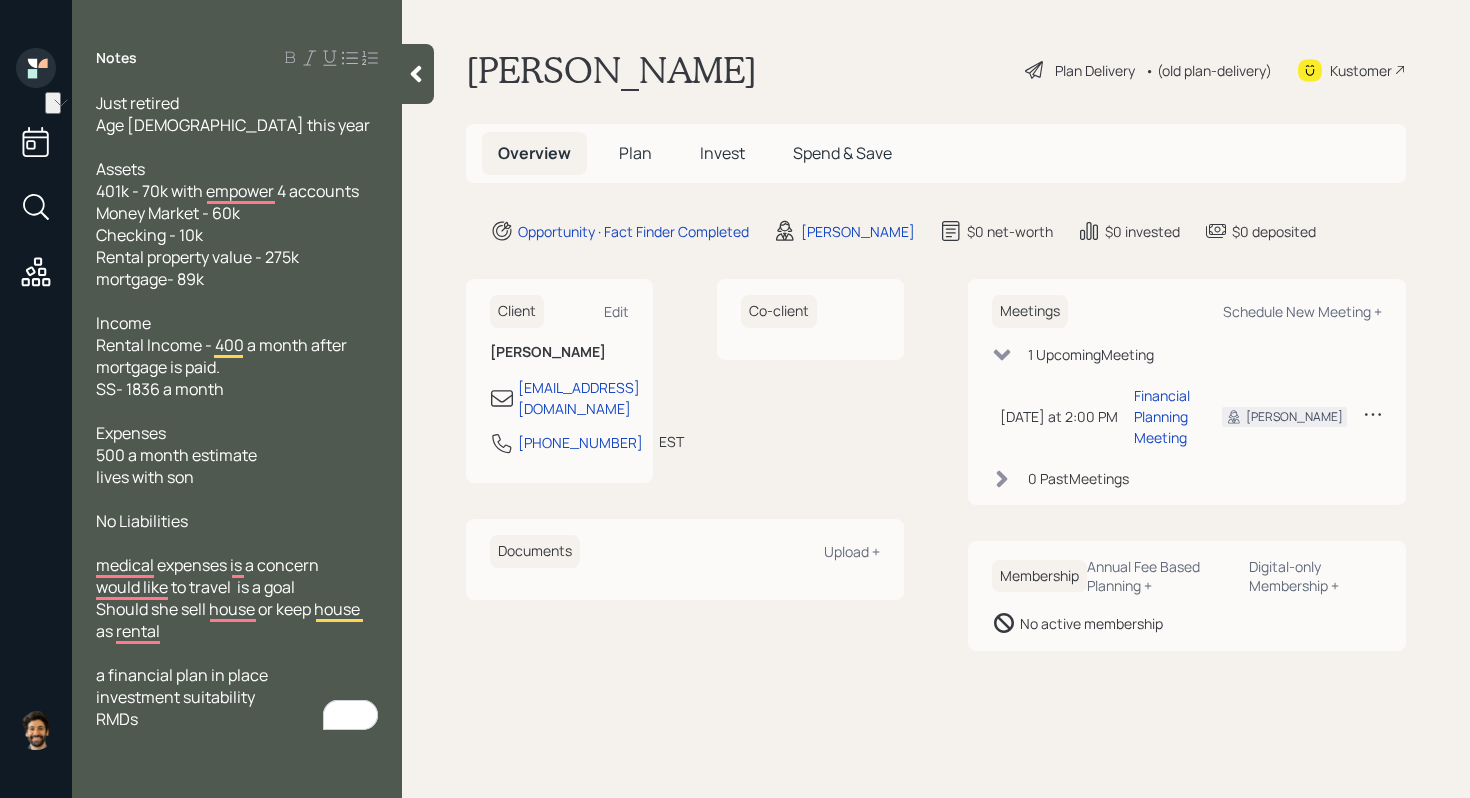 click at bounding box center [237, 411] 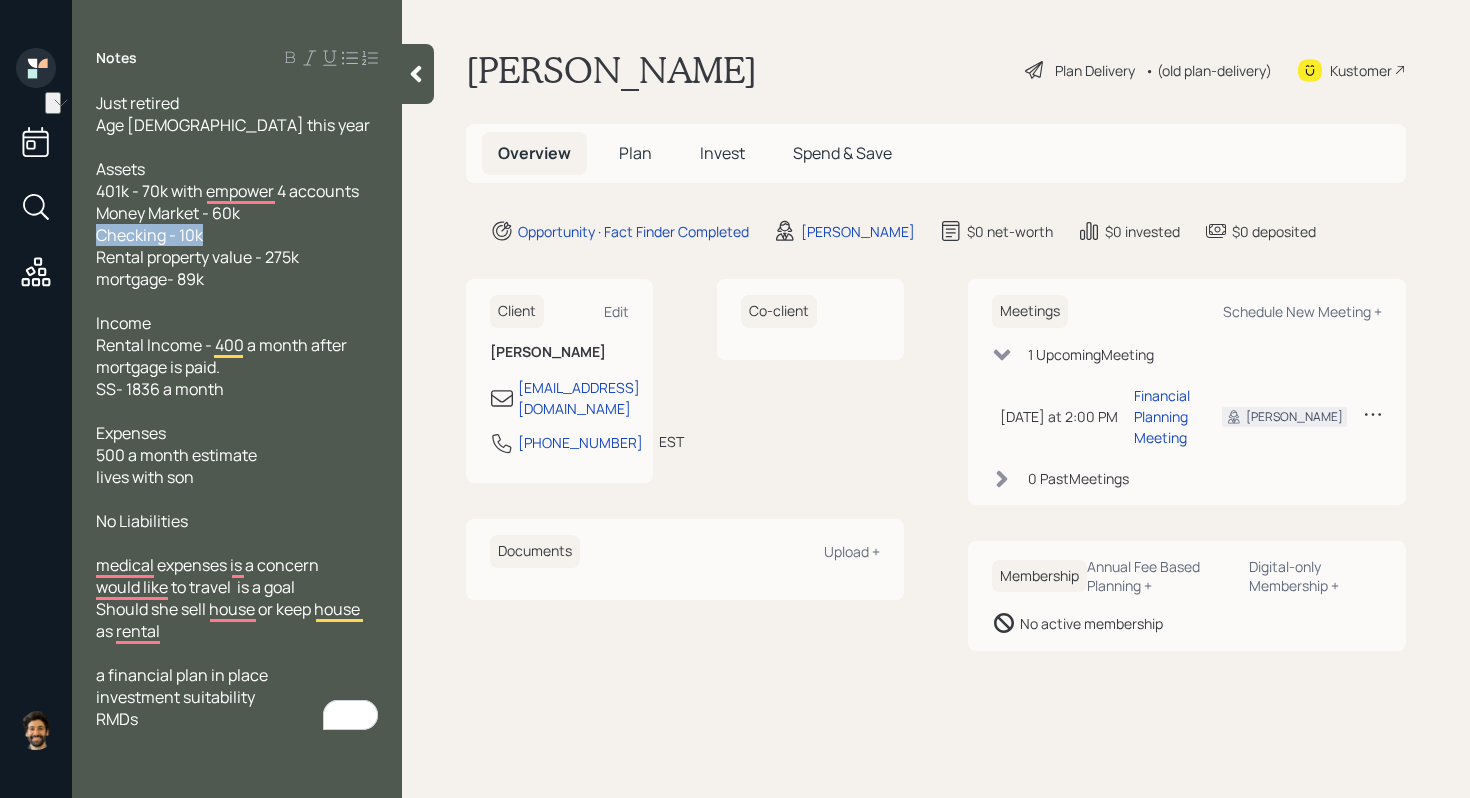 drag, startPoint x: 211, startPoint y: 236, endPoint x: 101, endPoint y: 238, distance: 110.01818 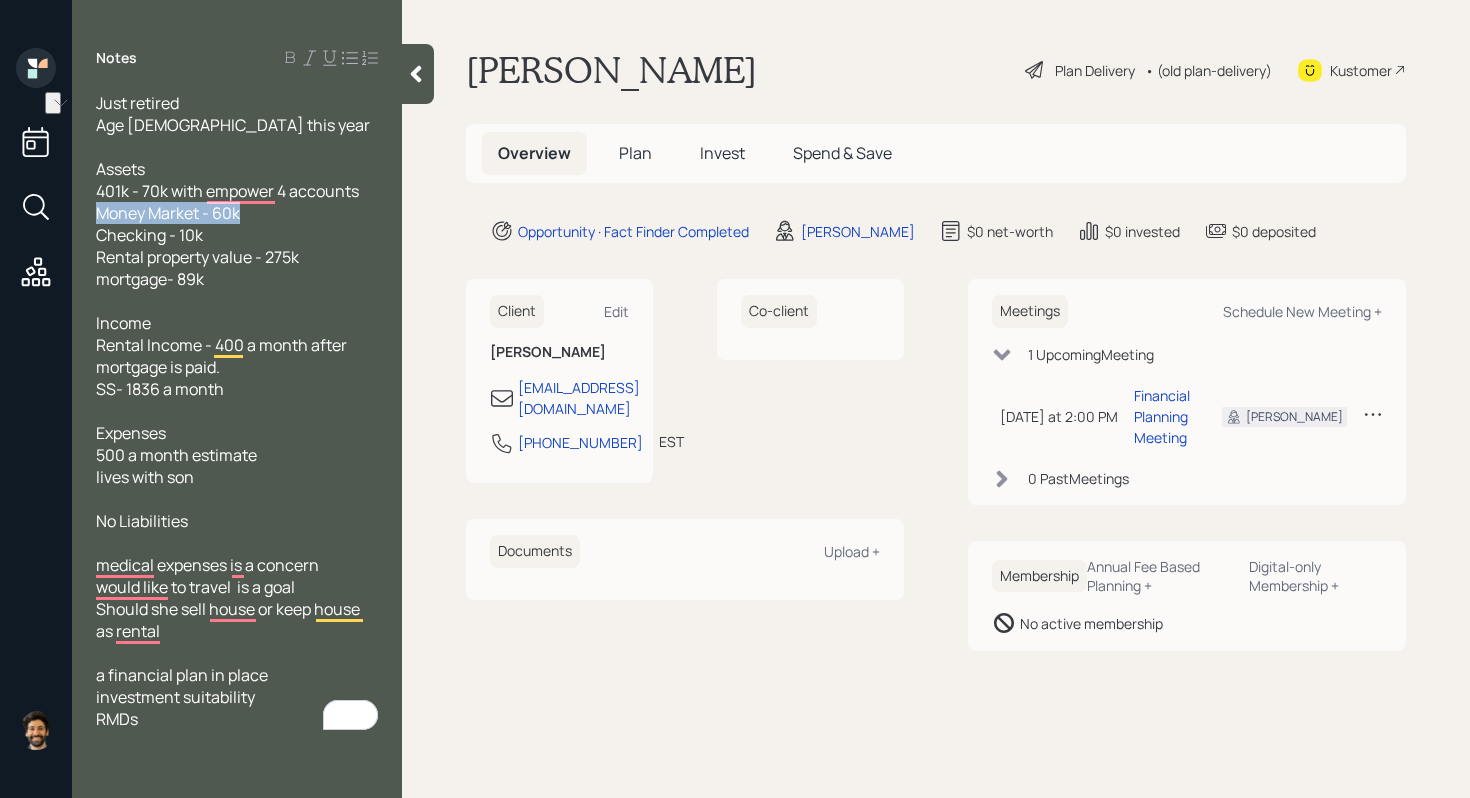 drag, startPoint x: 250, startPoint y: 215, endPoint x: 83, endPoint y: 210, distance: 167.07483 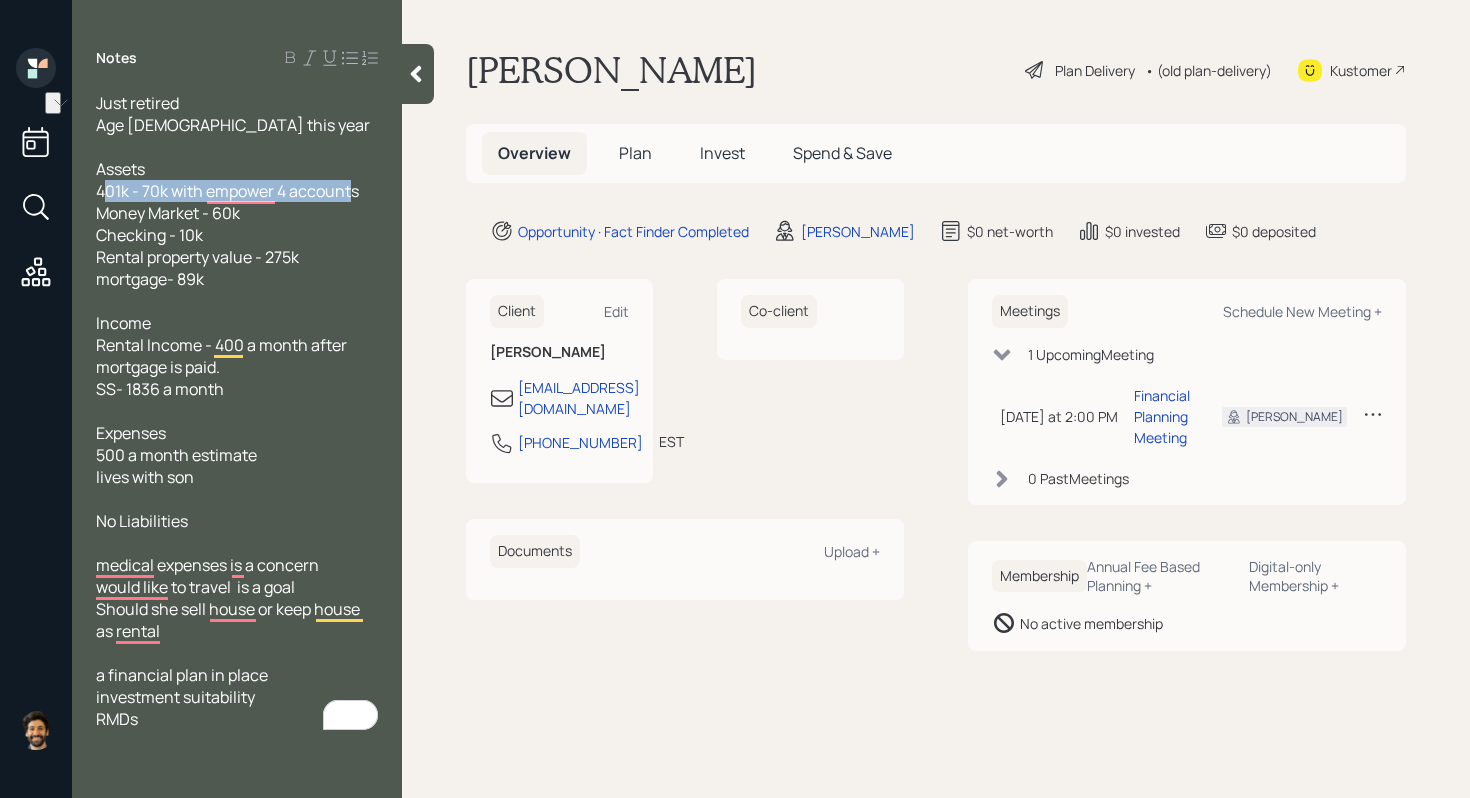drag, startPoint x: 349, startPoint y: 186, endPoint x: 109, endPoint y: 189, distance: 240.01875 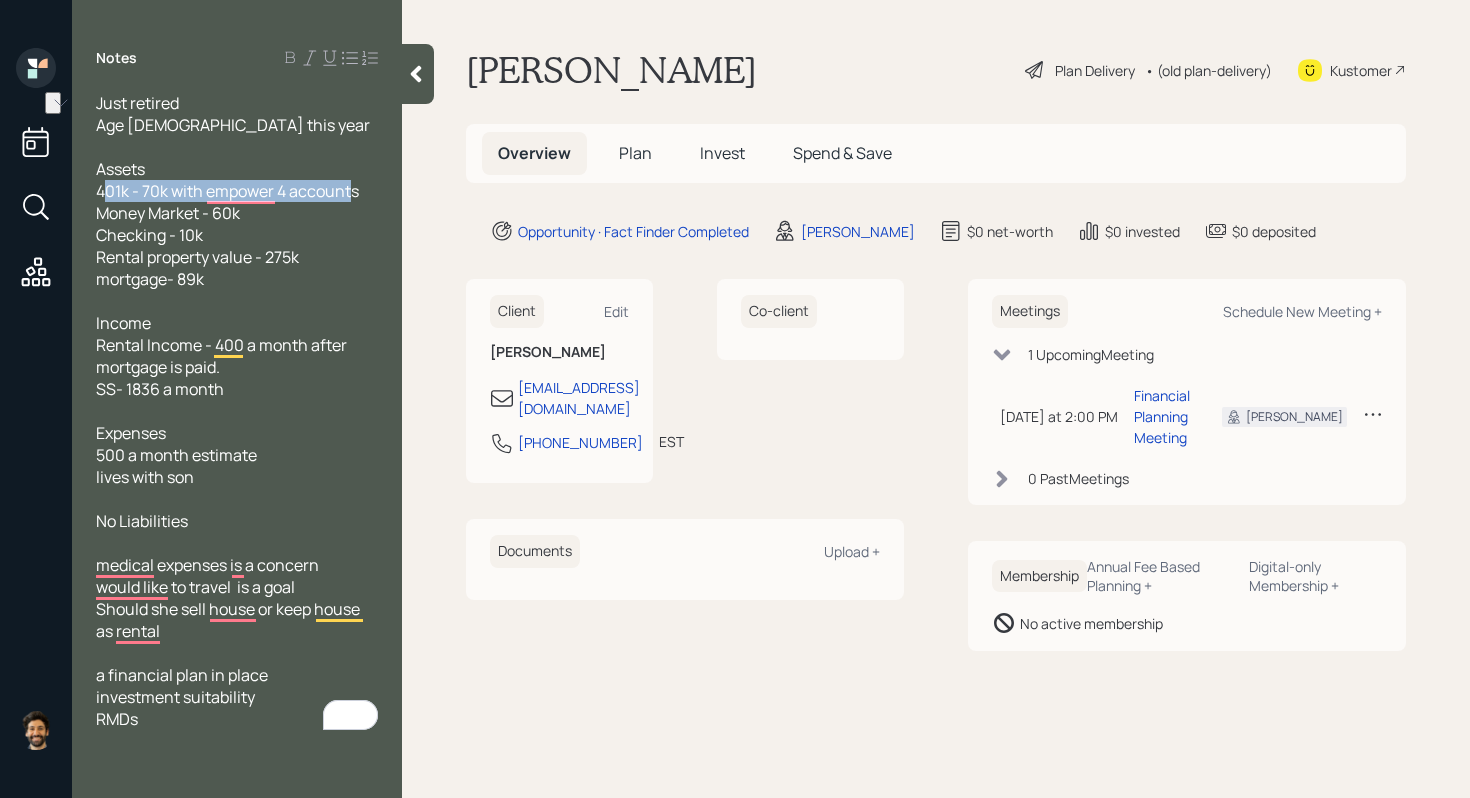 click on "Assets
401k - 70k with empower 4 accounts
Money Market - 60k
Checking - 10k
Rental property value - 275k
mortgage- 89k" at bounding box center (227, 224) 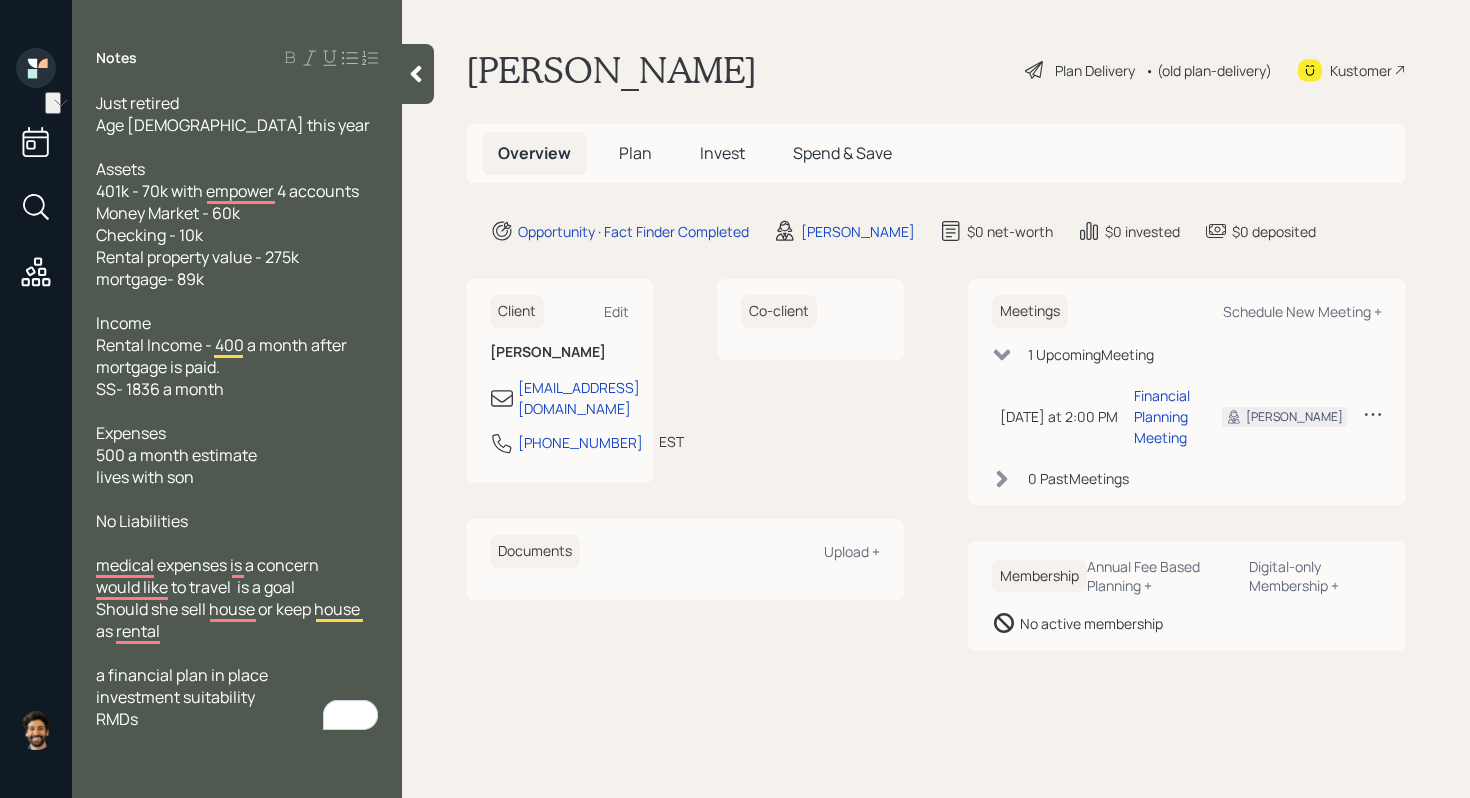 click on "Plan" at bounding box center [635, 153] 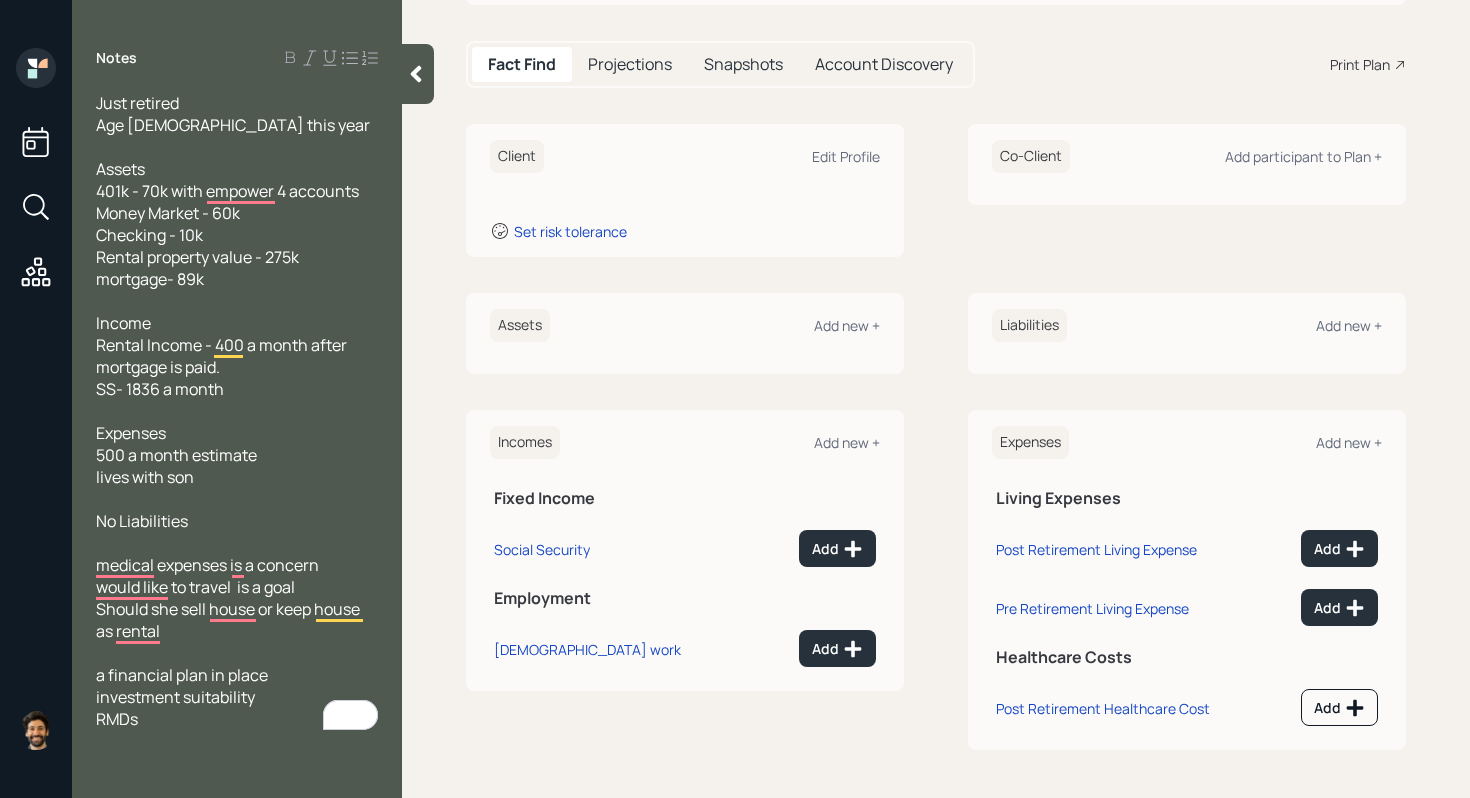 scroll, scrollTop: 0, scrollLeft: 0, axis: both 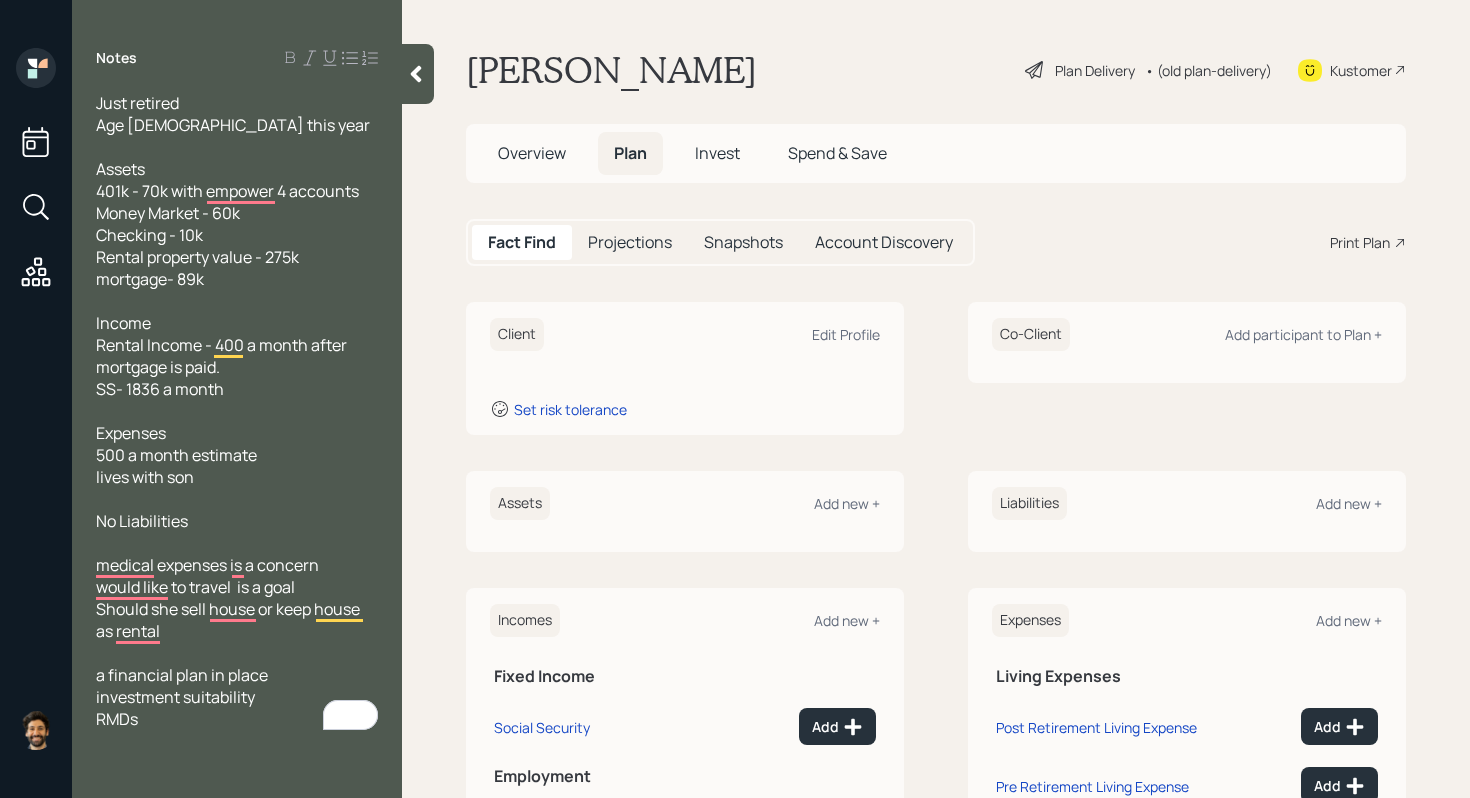 click on "Overview" at bounding box center [532, 153] 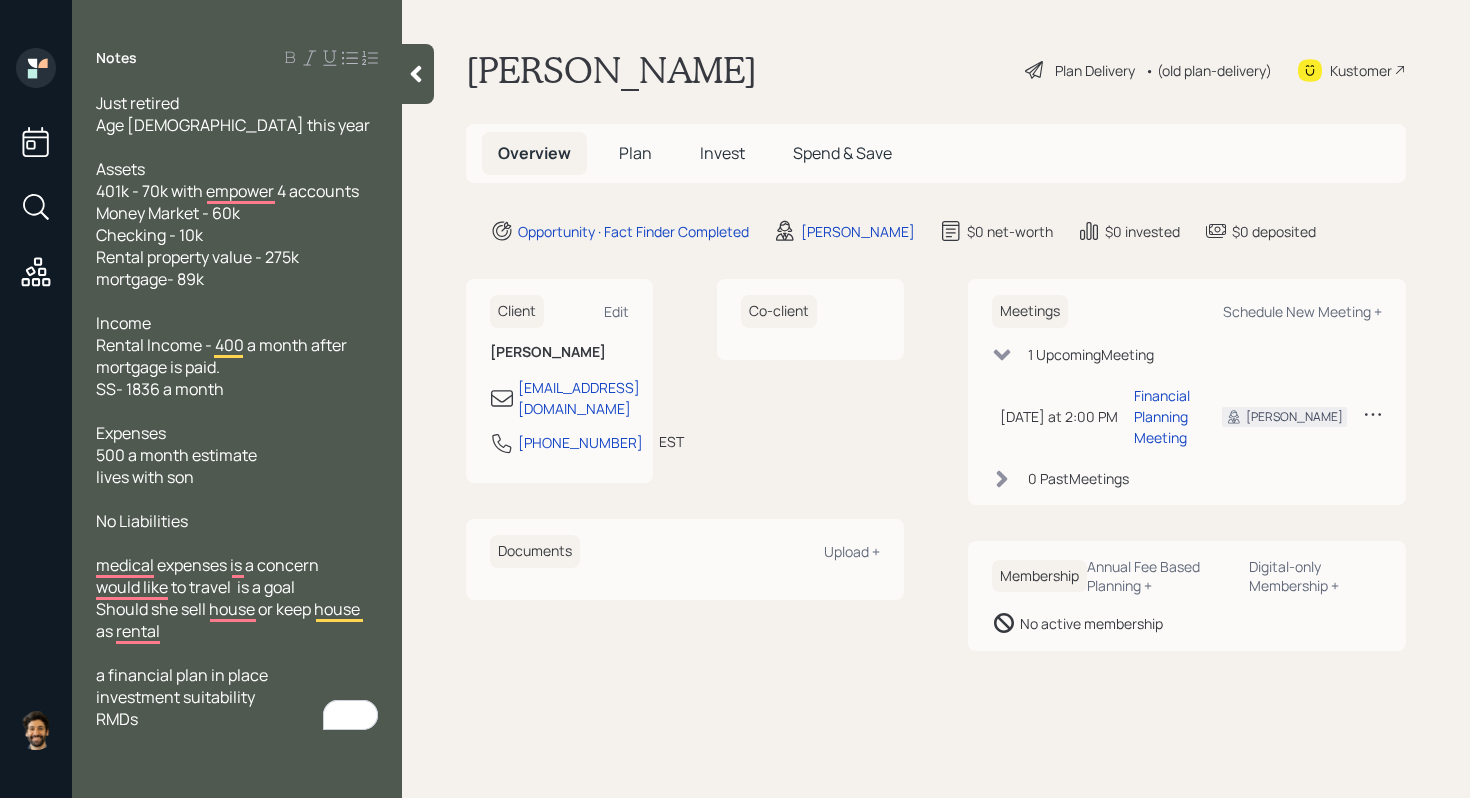 click 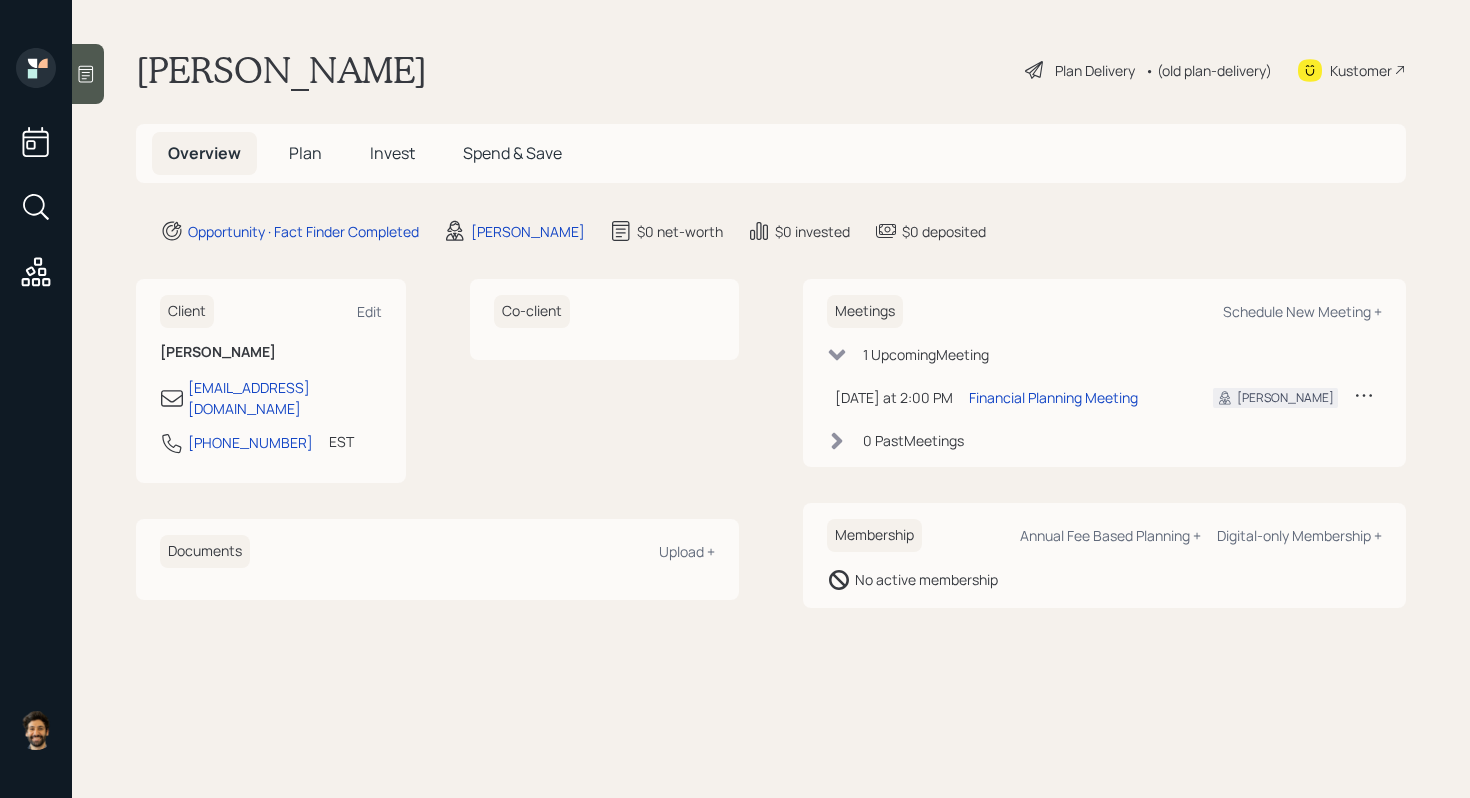 click 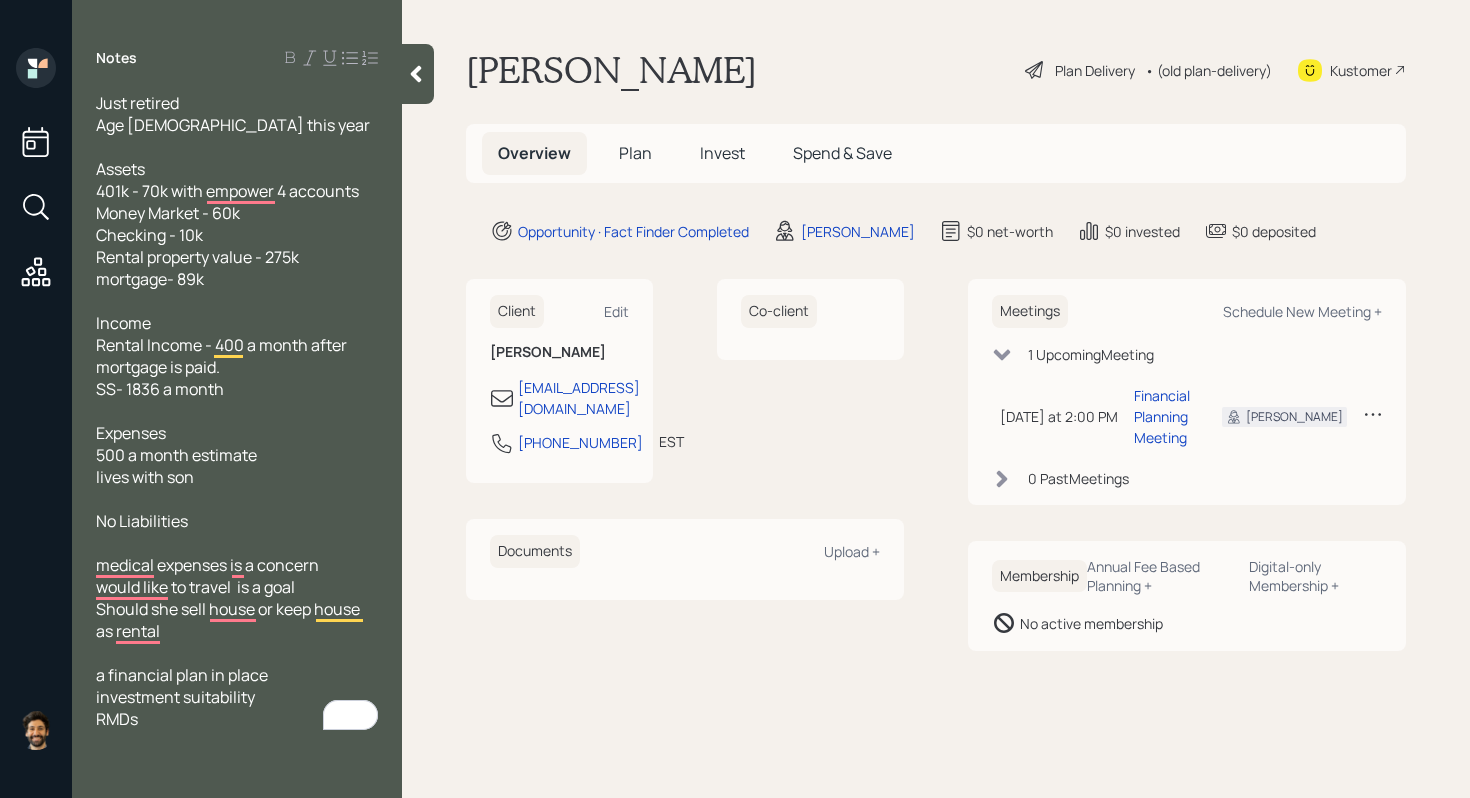 click on "Assets
401k - 70k with empower 4 accounts
Money Market - 60k
Checking - 10k
Rental property value - 275k
mortgage- 89k" at bounding box center [237, 224] 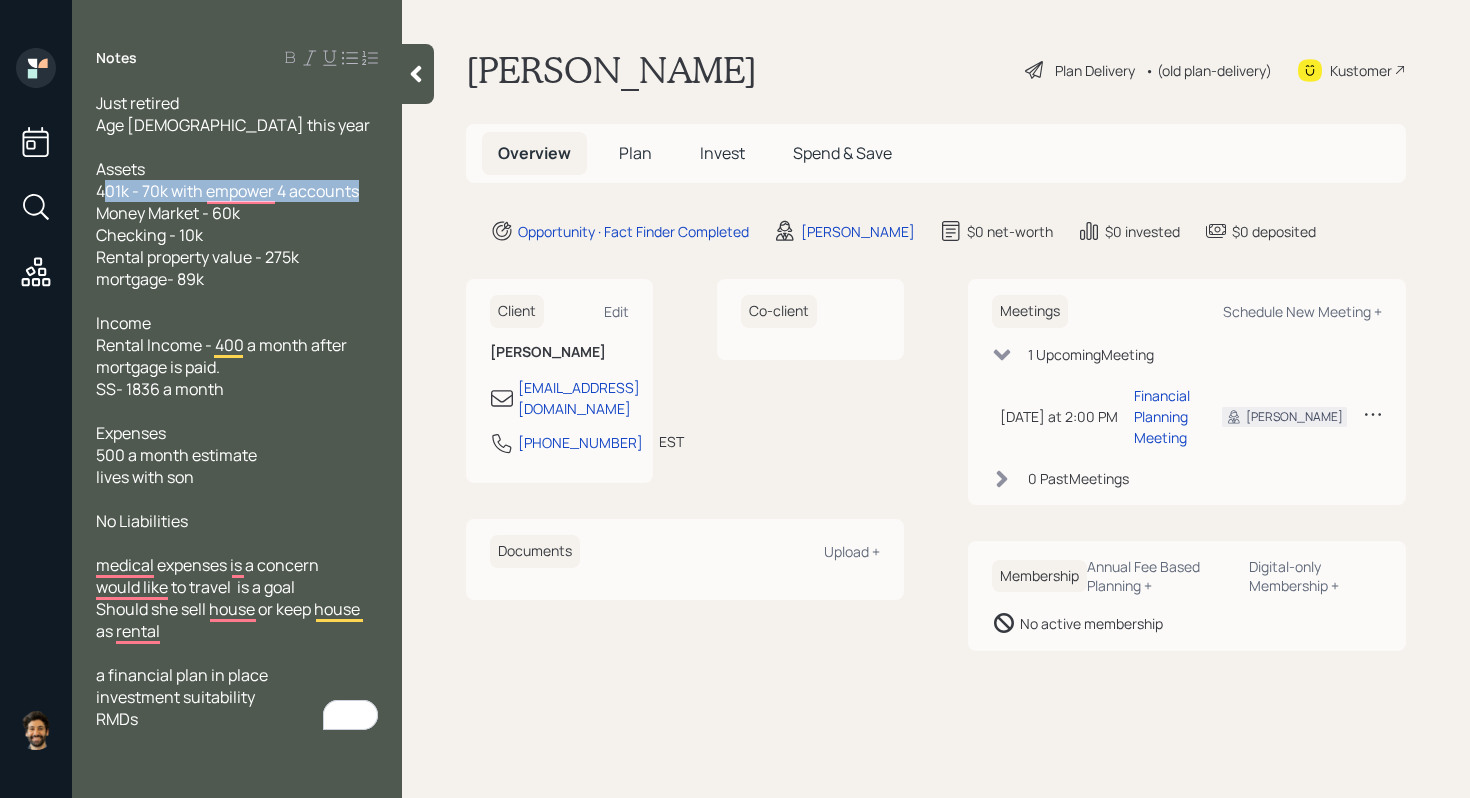 drag, startPoint x: 364, startPoint y: 191, endPoint x: 109, endPoint y: 185, distance: 255.07057 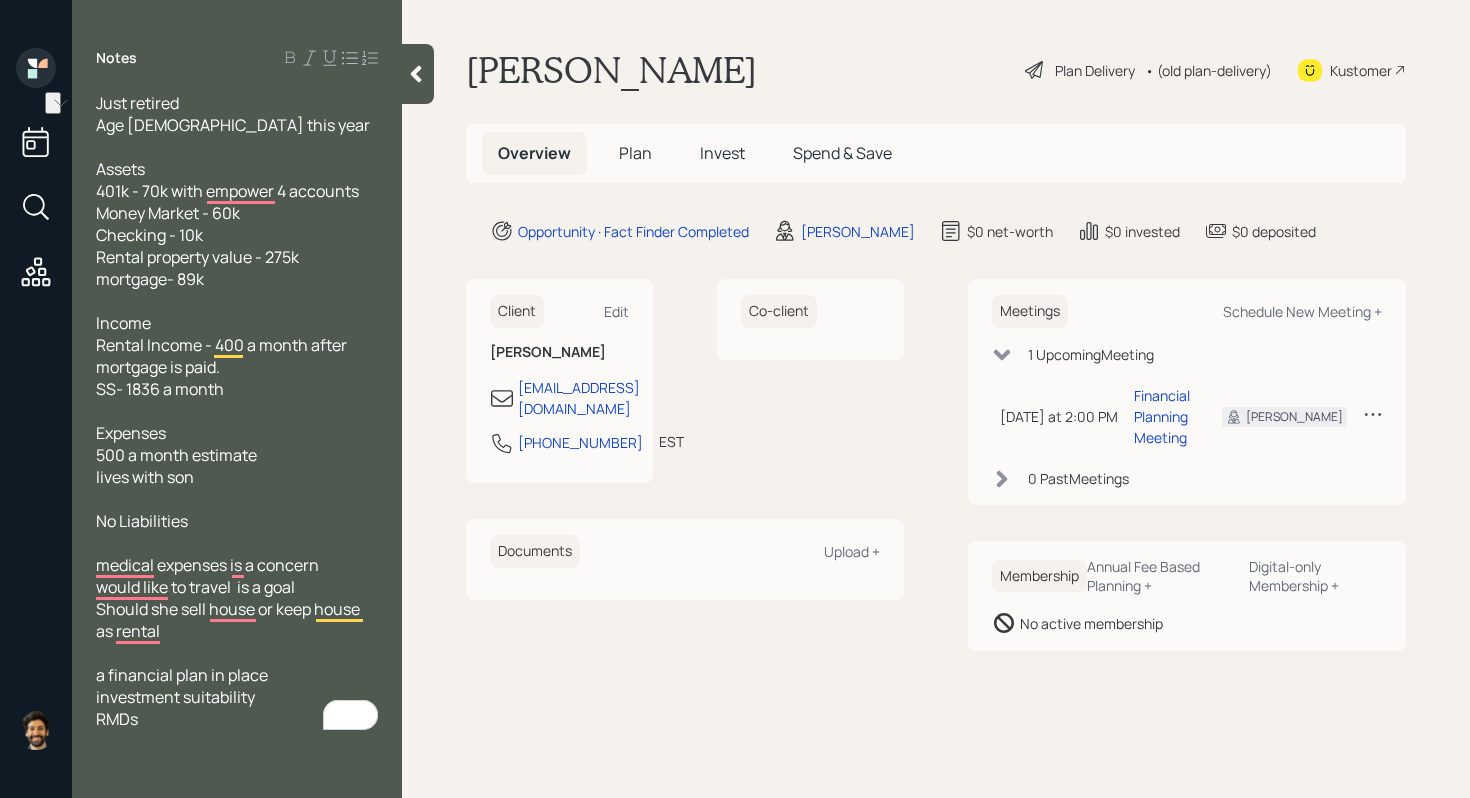 click on "Kustomer" at bounding box center (1361, 70) 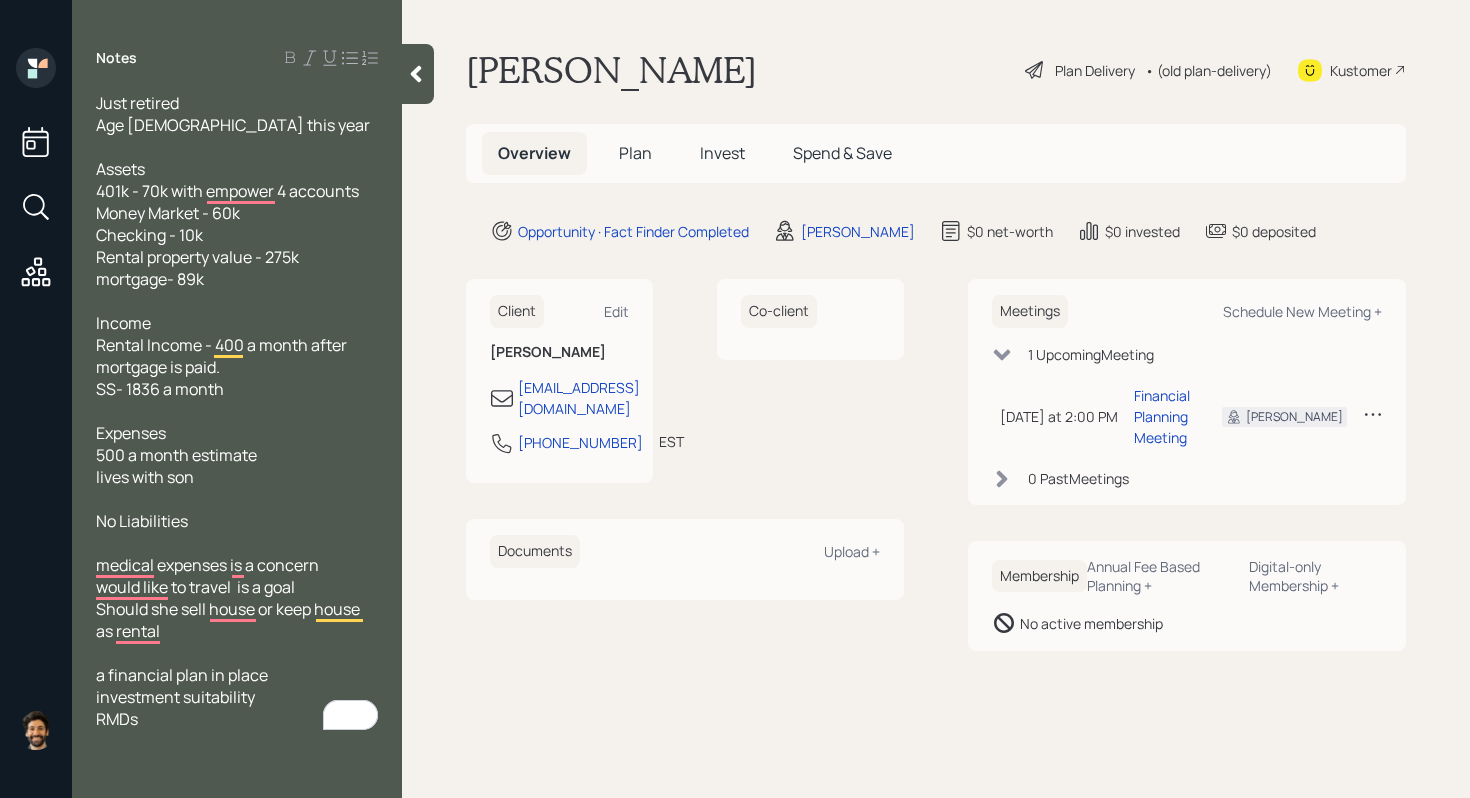 click 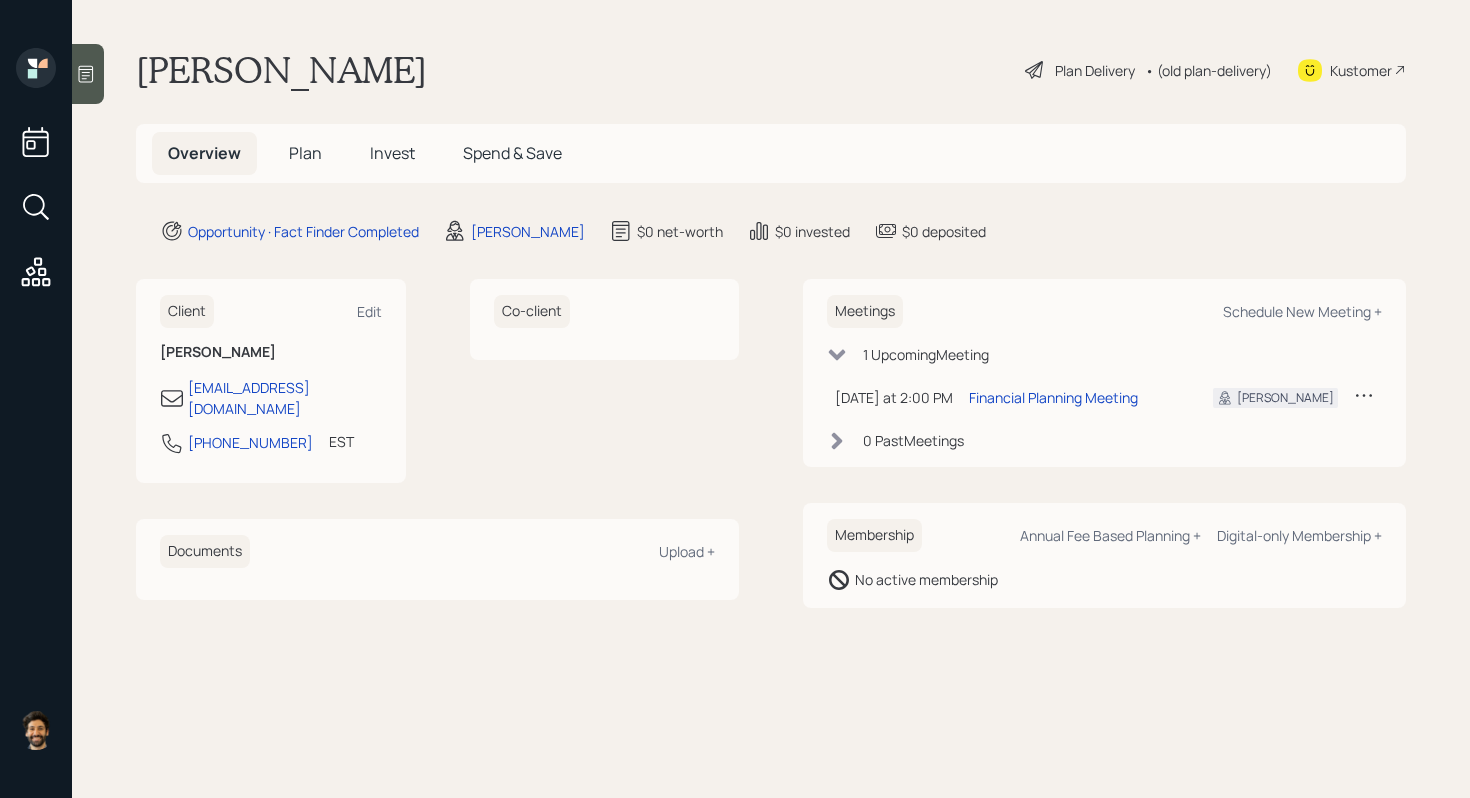 click on "Plan" at bounding box center [305, 153] 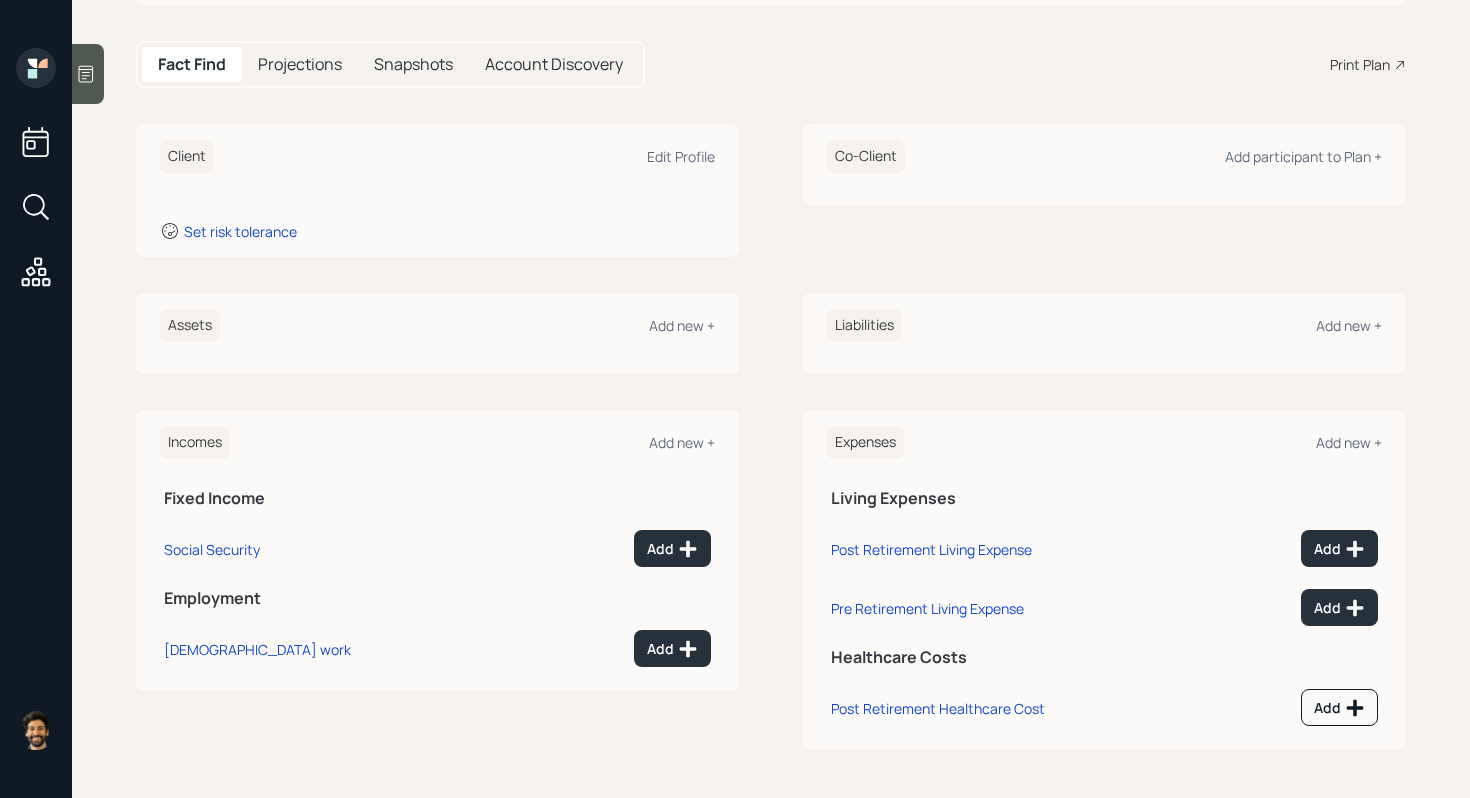 scroll, scrollTop: 0, scrollLeft: 0, axis: both 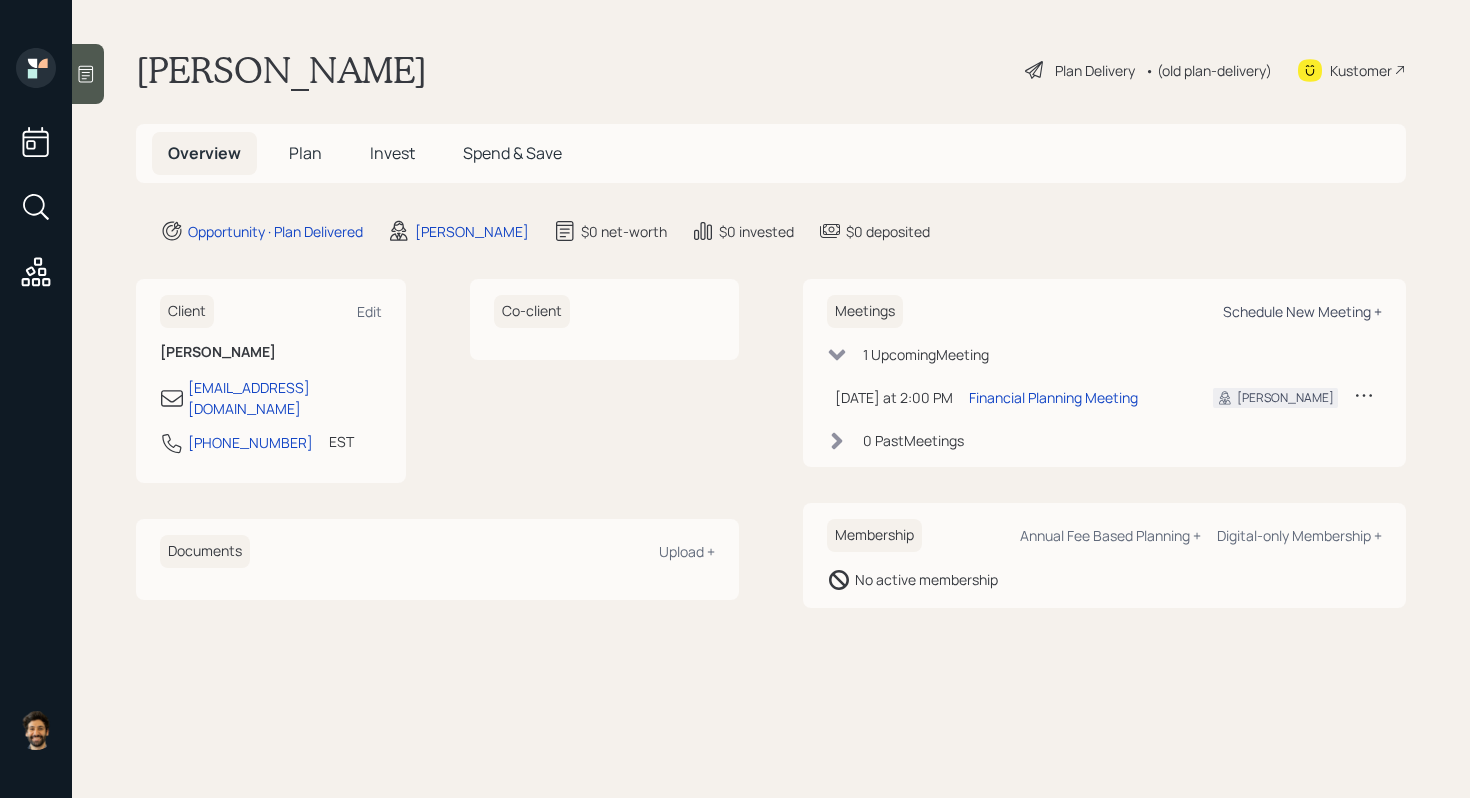 click on "Schedule New Meeting +" at bounding box center (1302, 311) 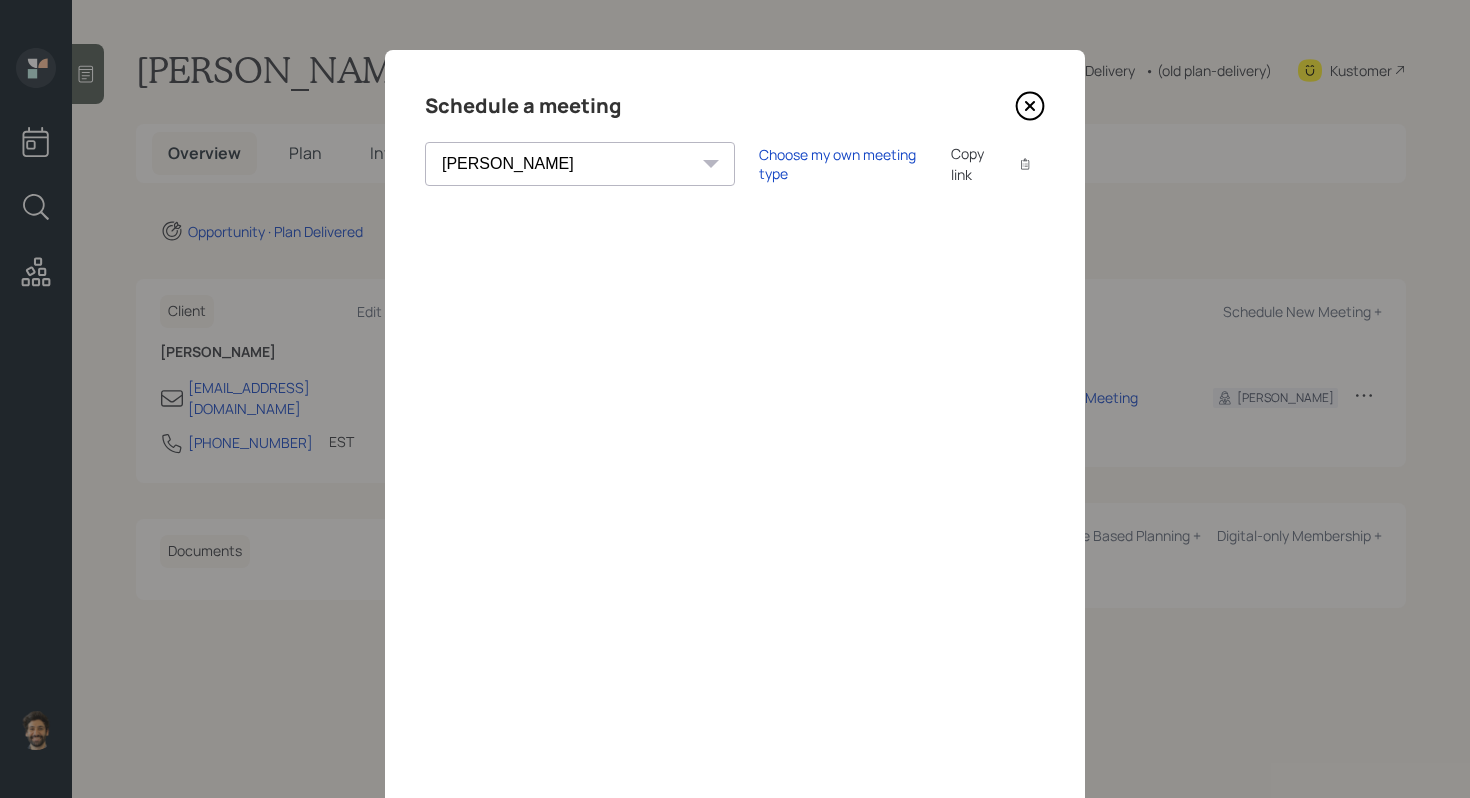 click 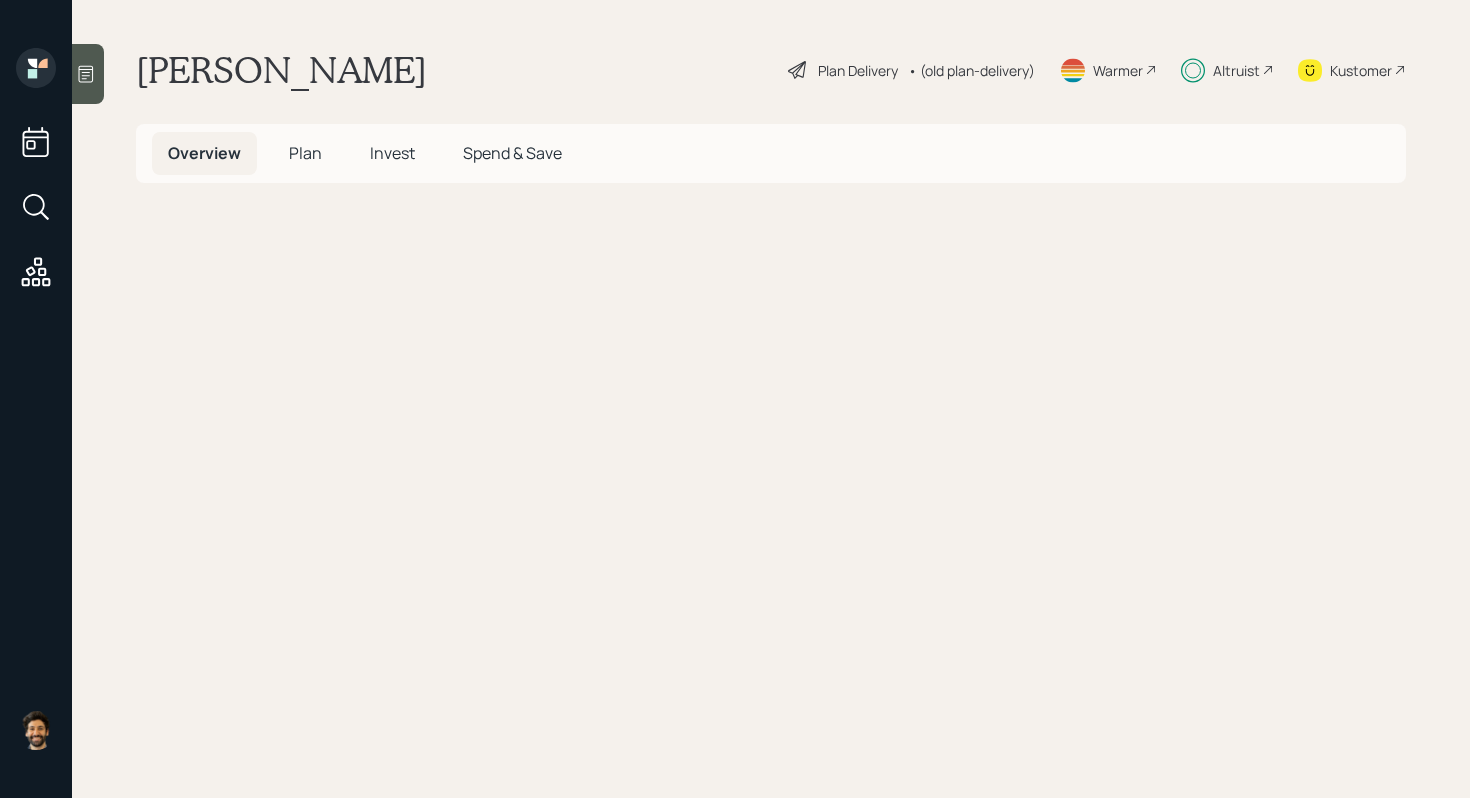 scroll, scrollTop: 0, scrollLeft: 0, axis: both 